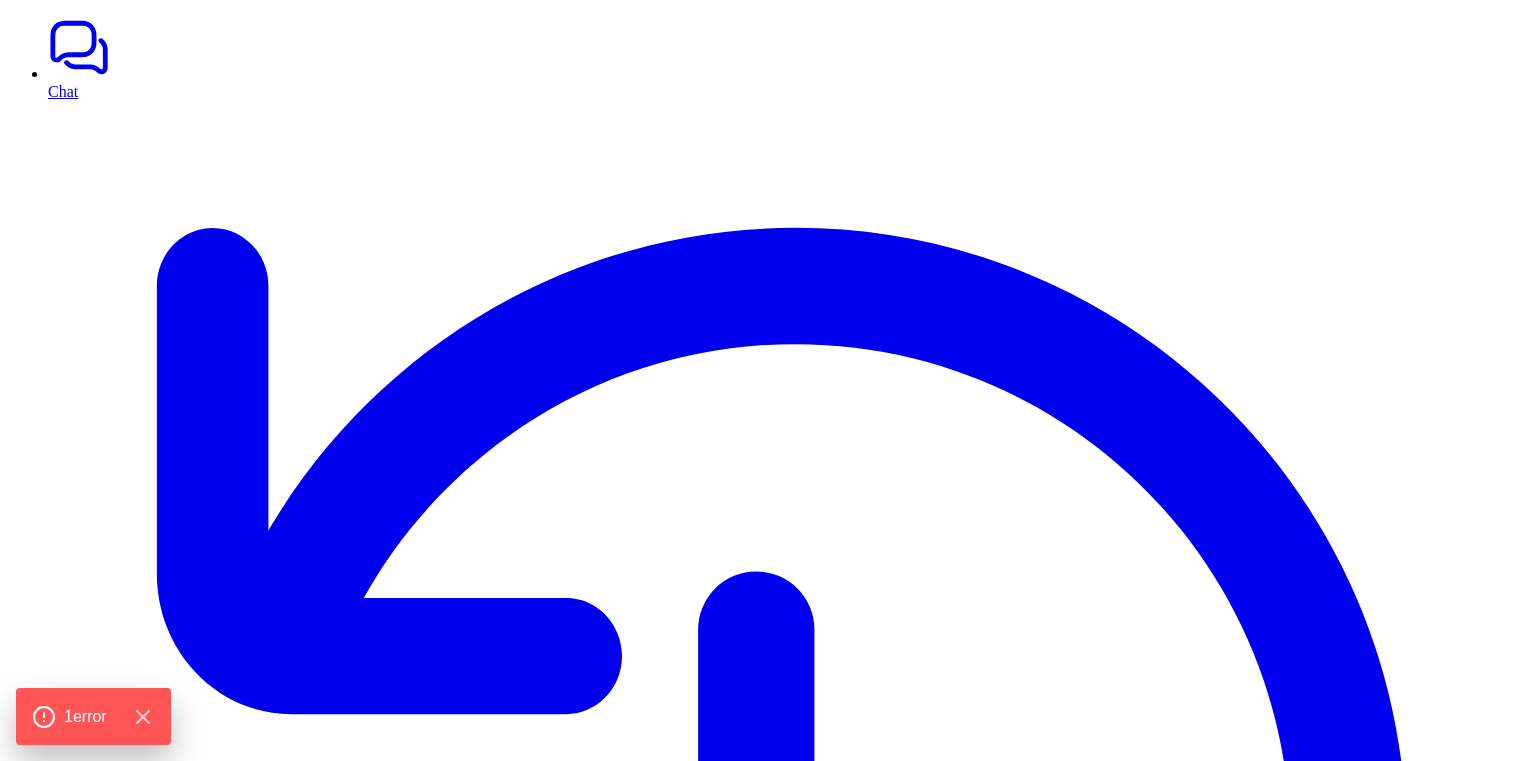 scroll, scrollTop: 0, scrollLeft: 0, axis: both 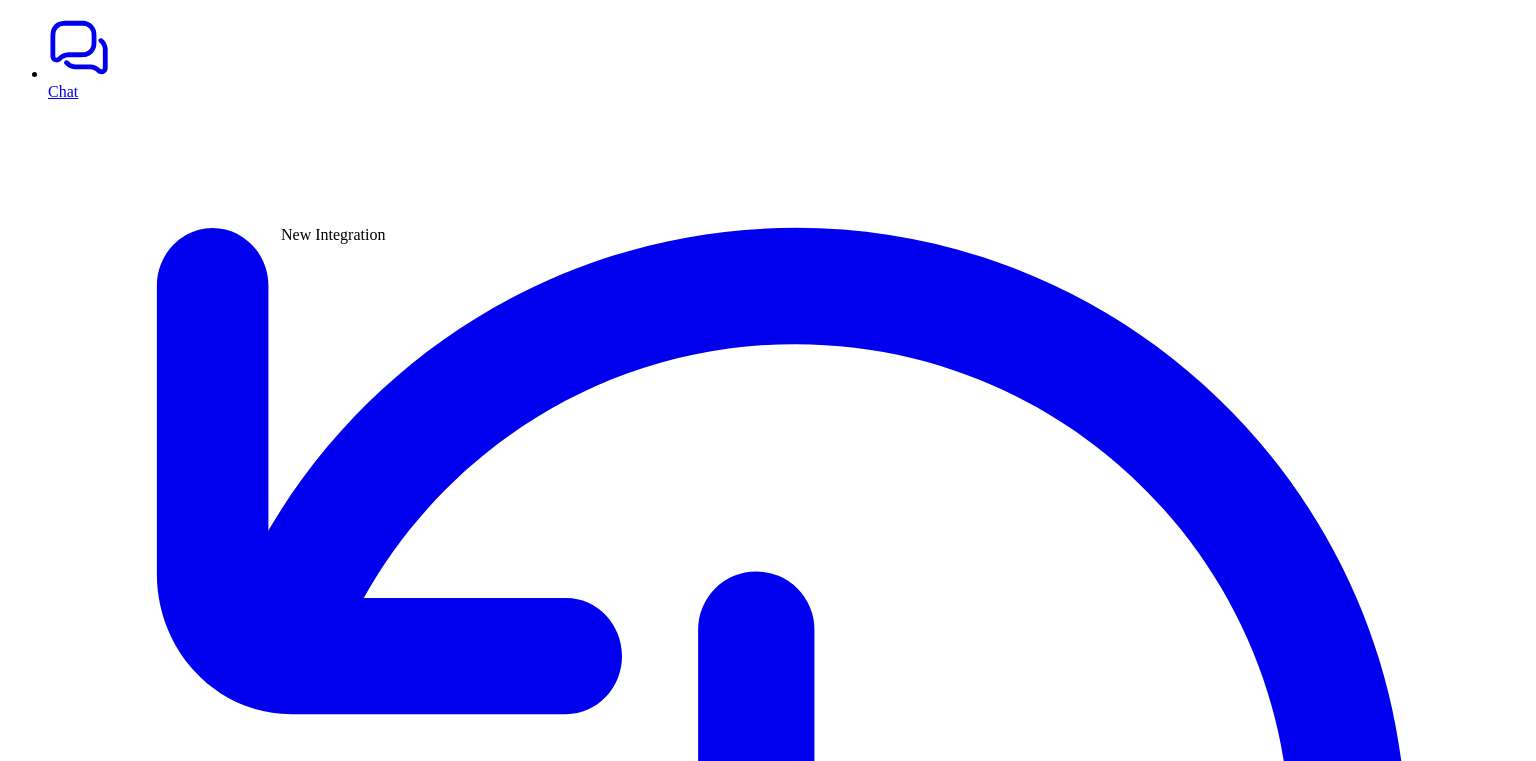 click at bounding box center (24, 6200) 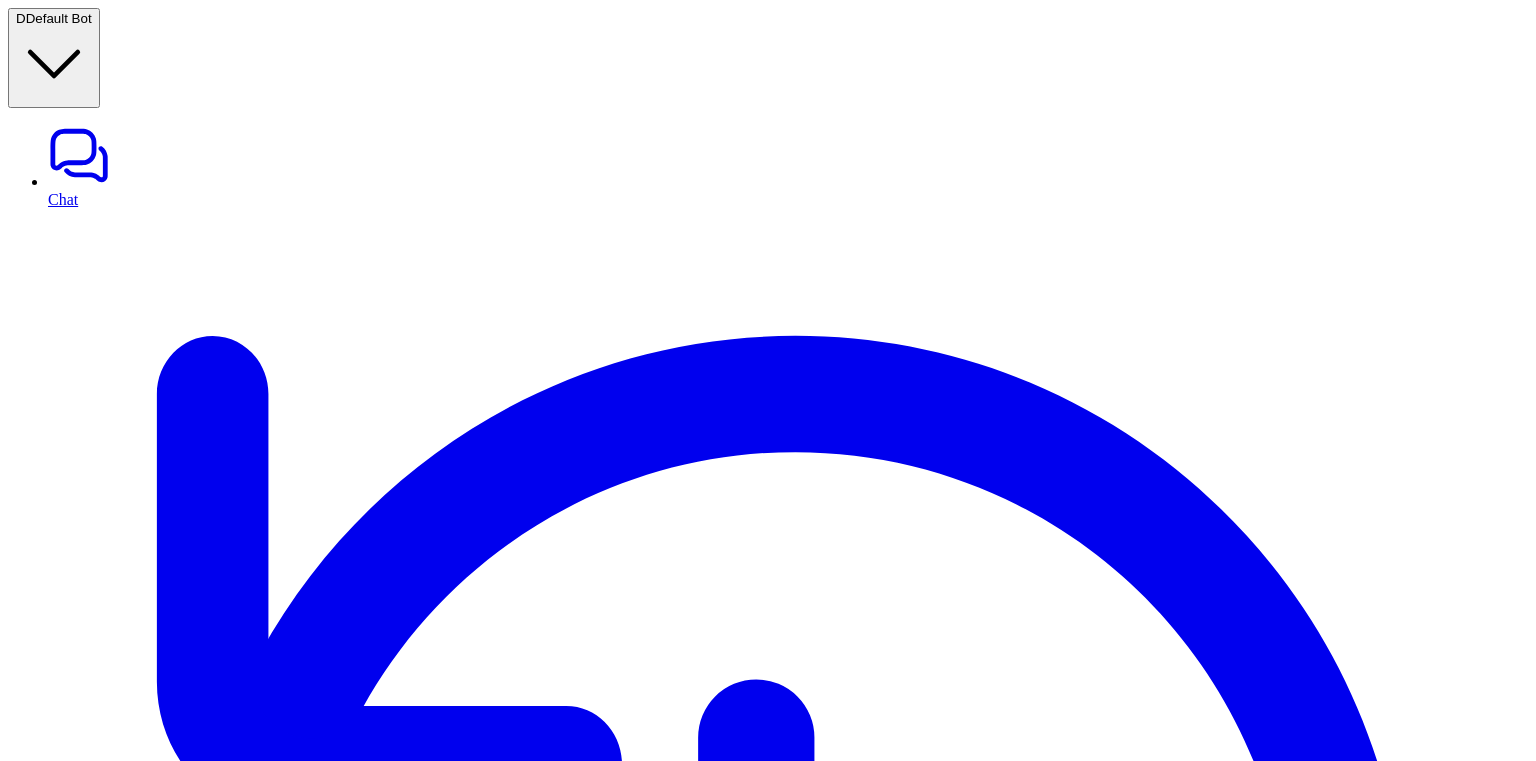 scroll, scrollTop: 0, scrollLeft: 0, axis: both 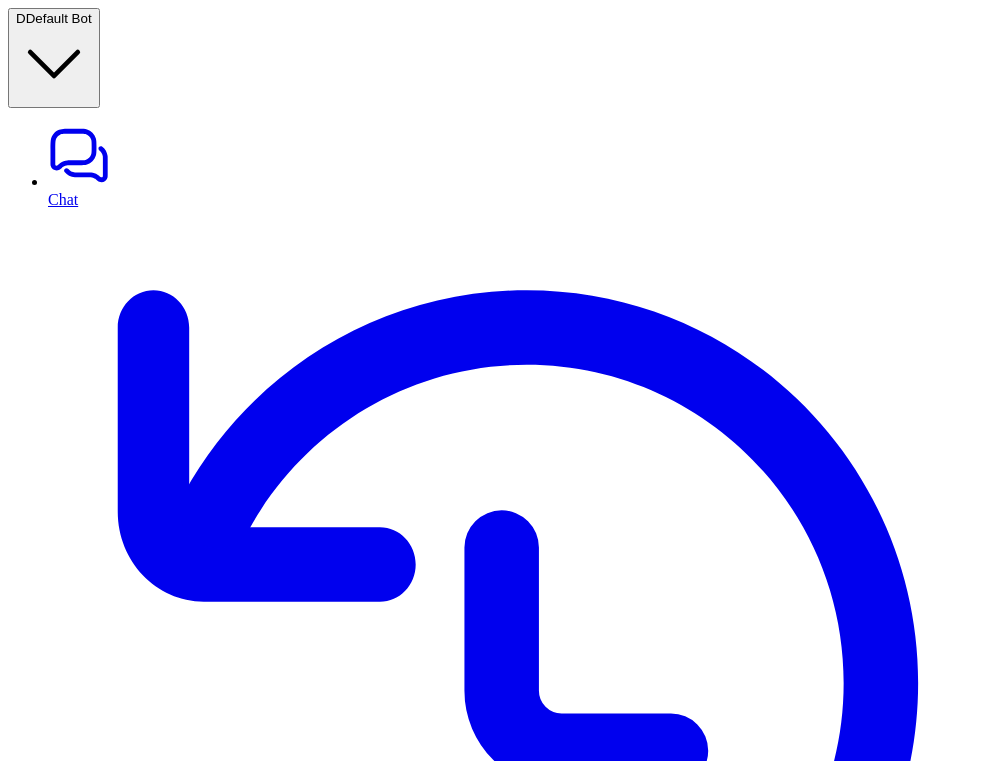 click on "Start Setup" at bounding box center (49, 7338) 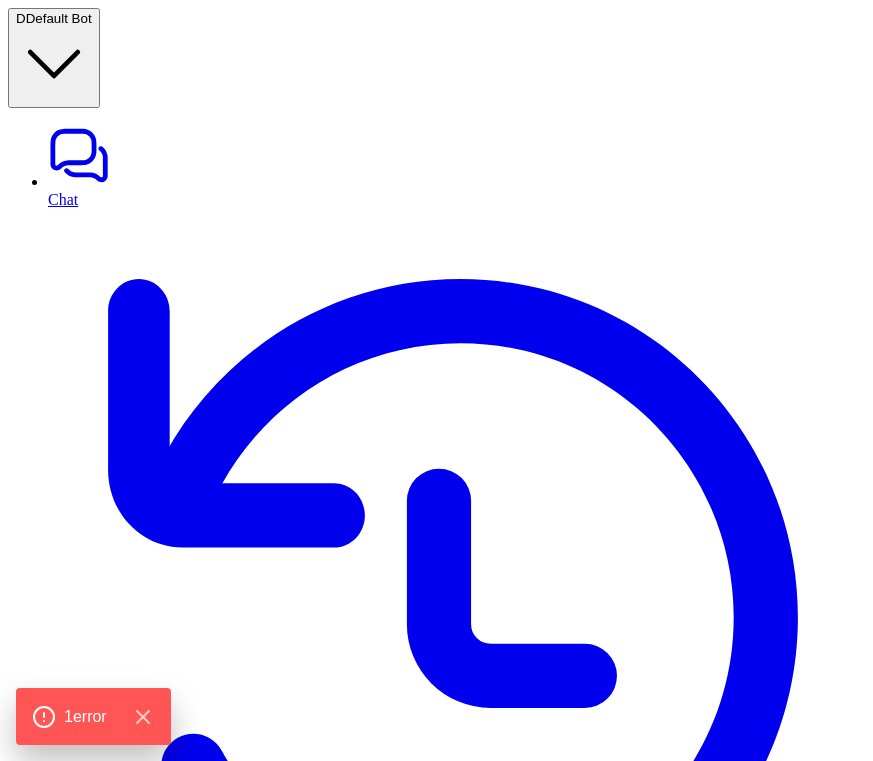 click on "Connect Shopify" at bounding box center (65, 7247) 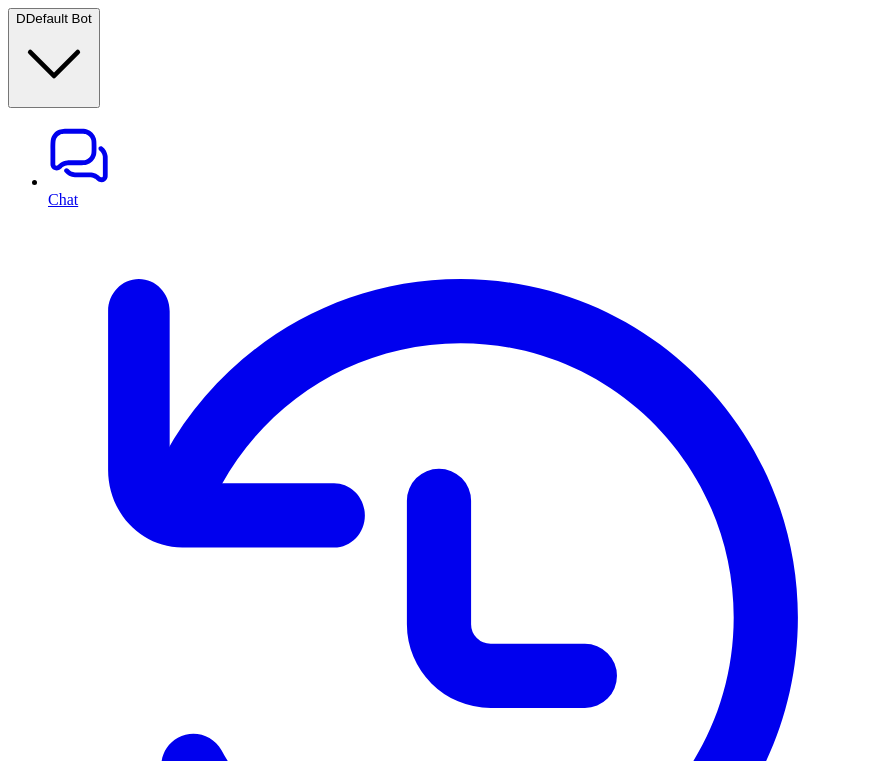 click on "Connect Shopify" at bounding box center (65, 7247) 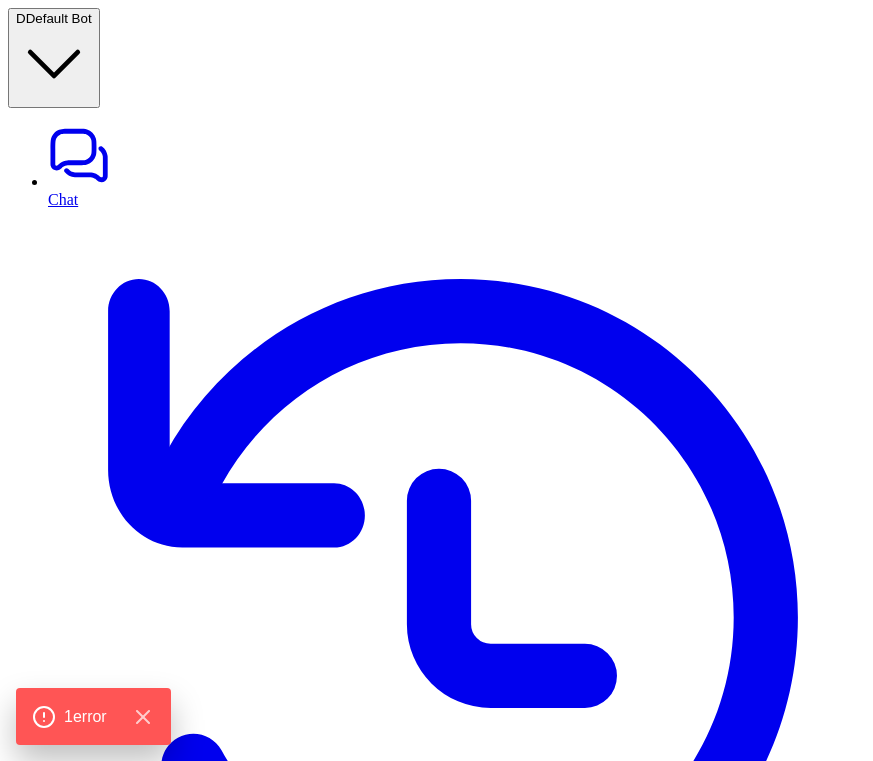 click on "Connect Shopify" at bounding box center (65, 7247) 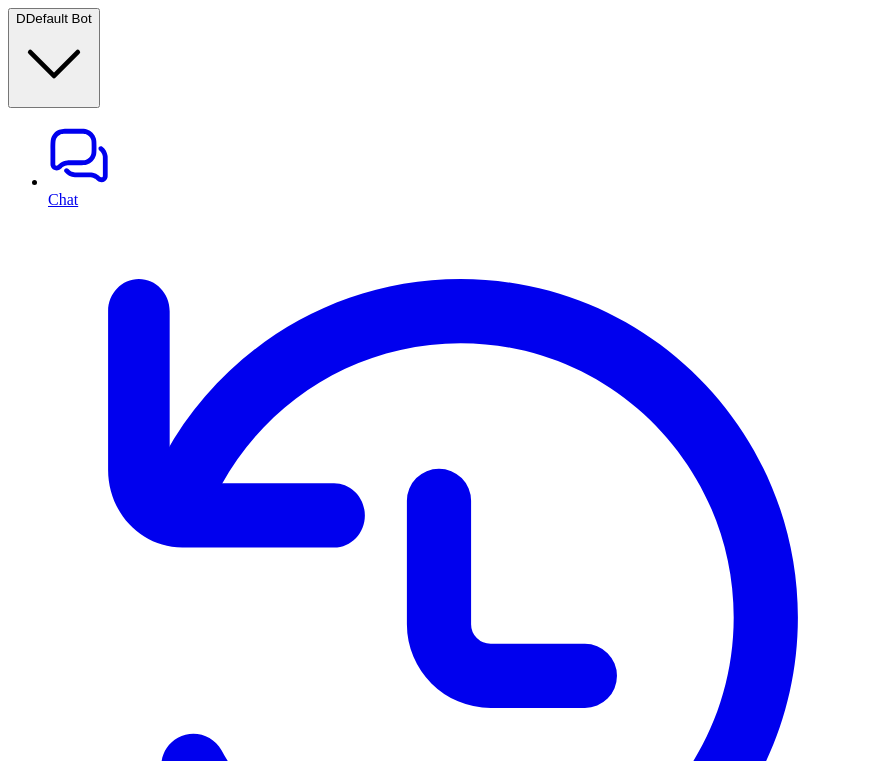click on "Uninstall" at bounding box center (41, 7819) 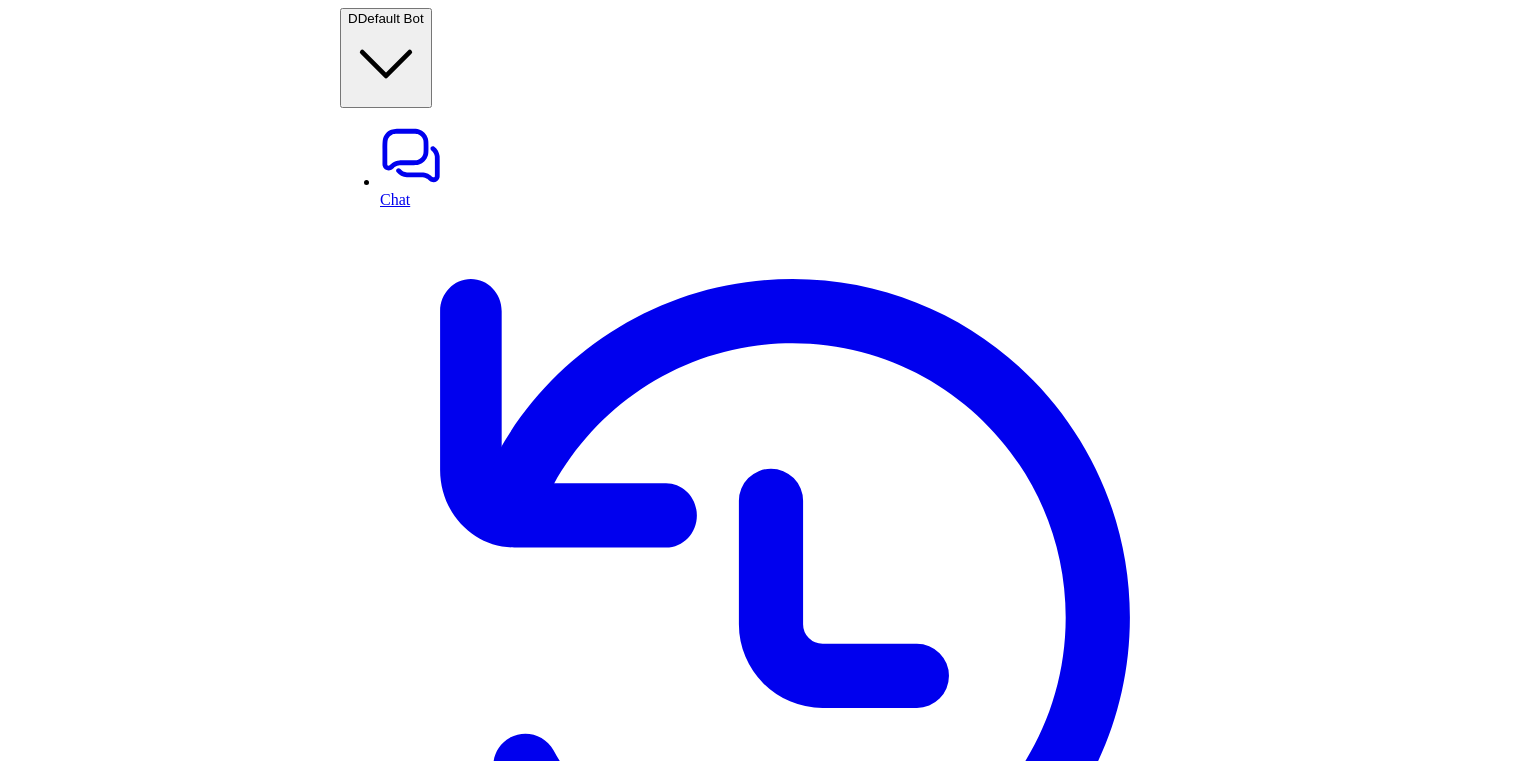 scroll, scrollTop: 0, scrollLeft: 0, axis: both 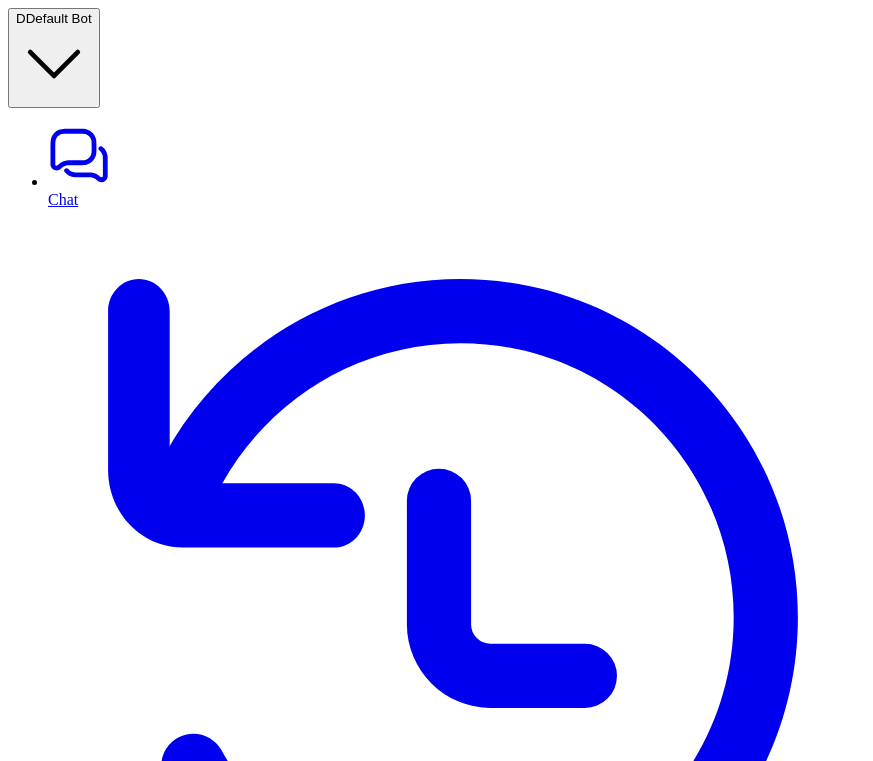 click on "Start Setup" at bounding box center [49, 6552] 